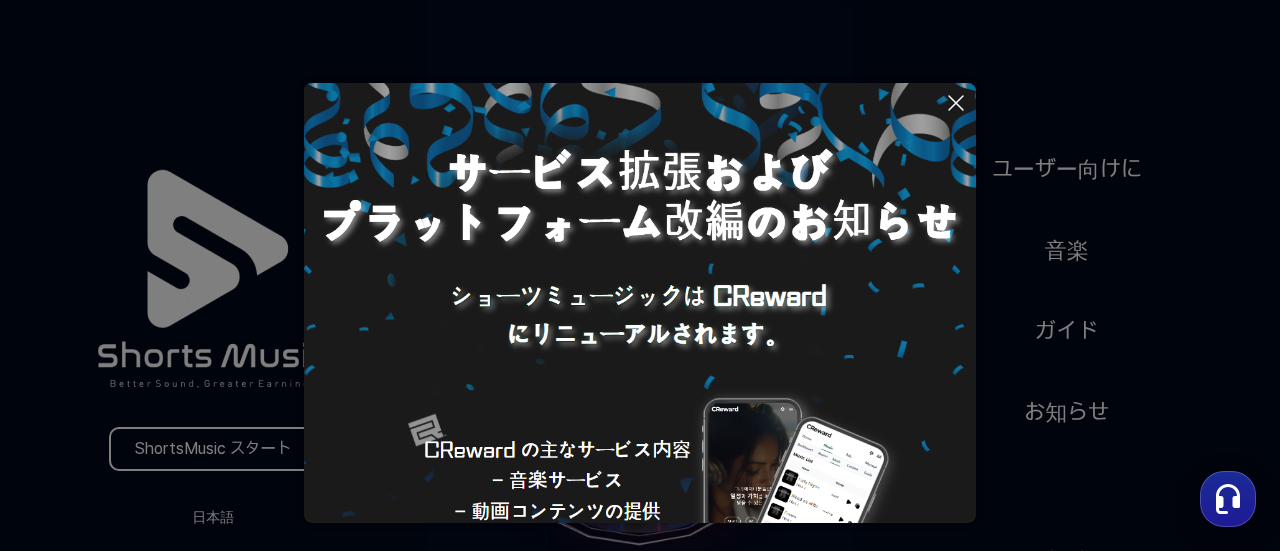 scroll, scrollTop: 0, scrollLeft: 0, axis: both 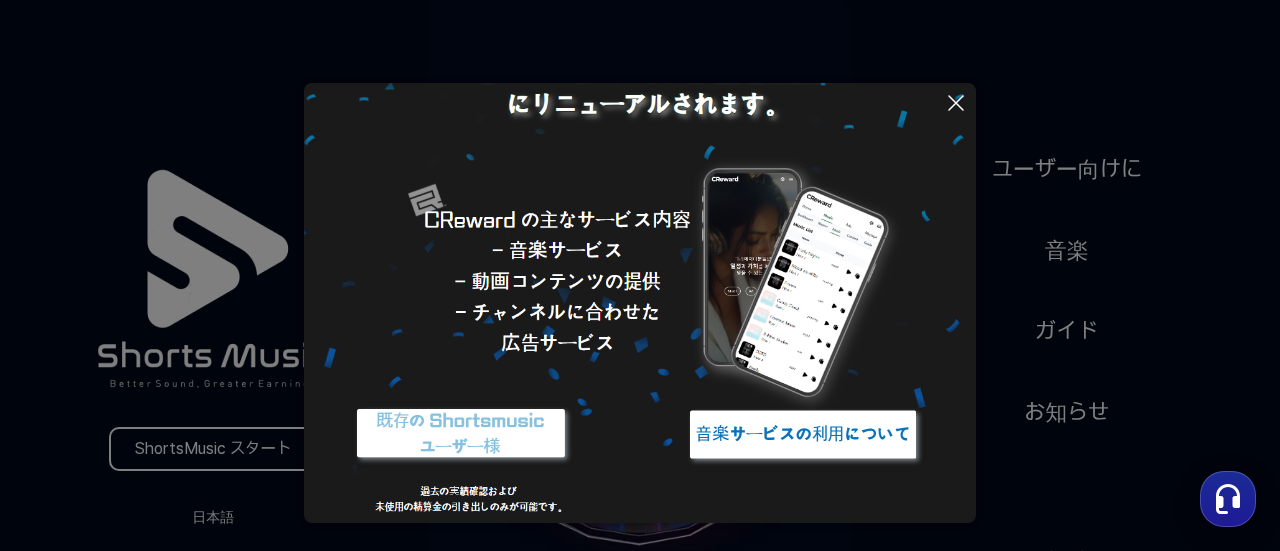 click 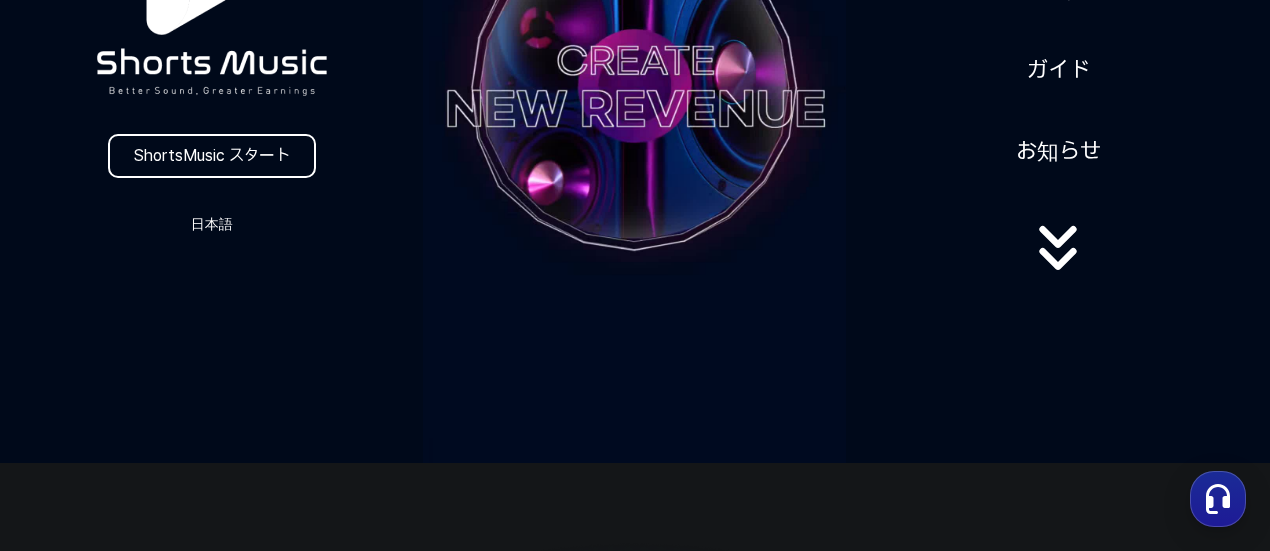 scroll, scrollTop: 100, scrollLeft: 0, axis: vertical 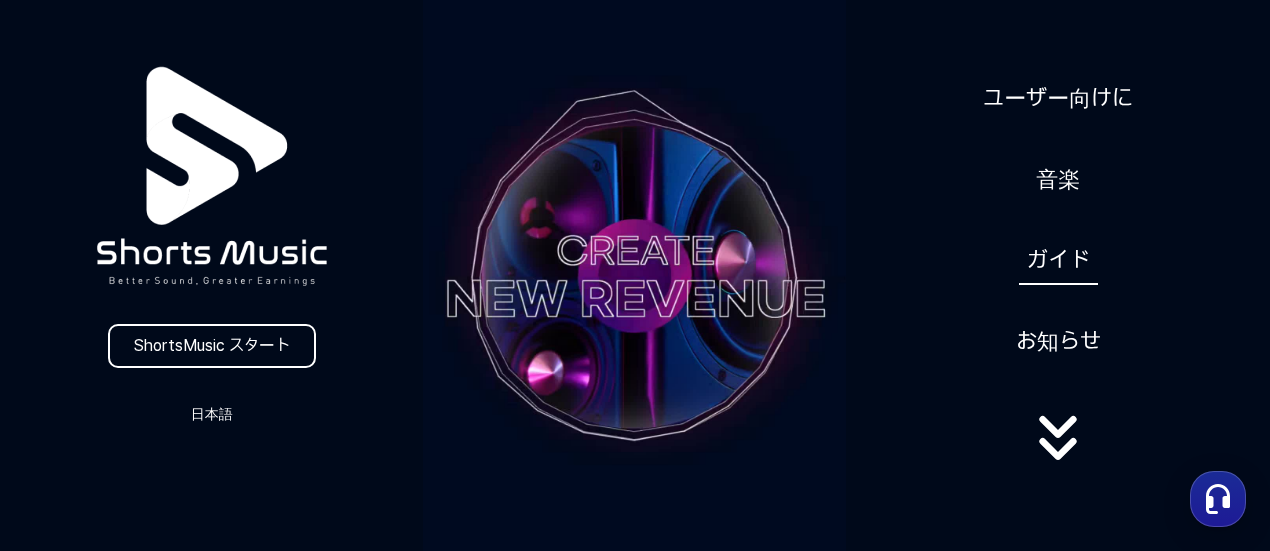 click on "ガイド" at bounding box center [1058, 260] 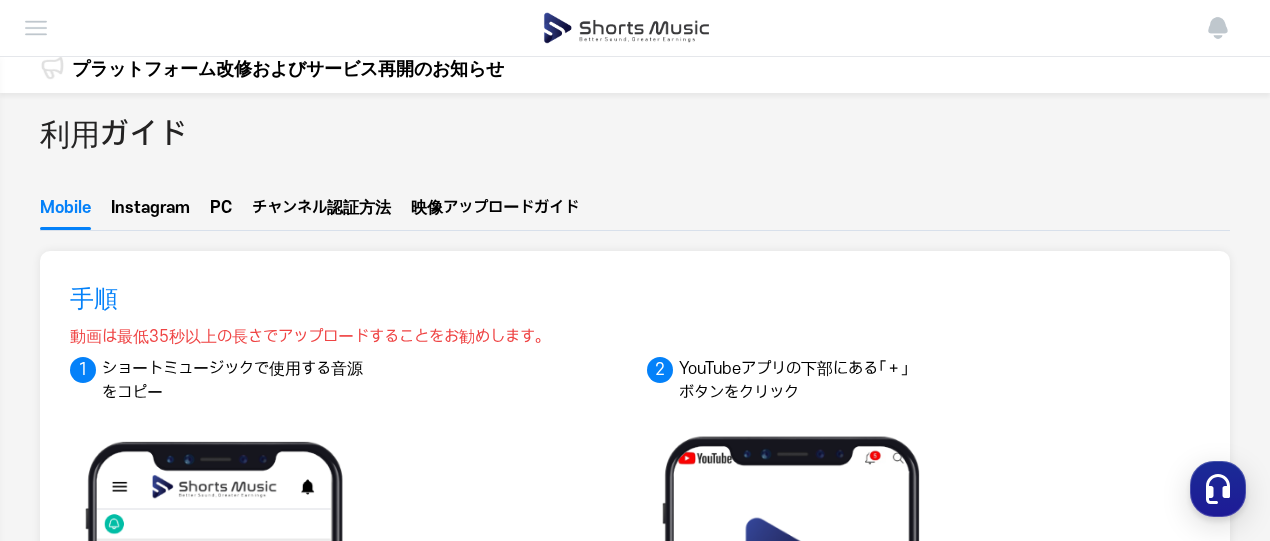 scroll, scrollTop: 0, scrollLeft: 0, axis: both 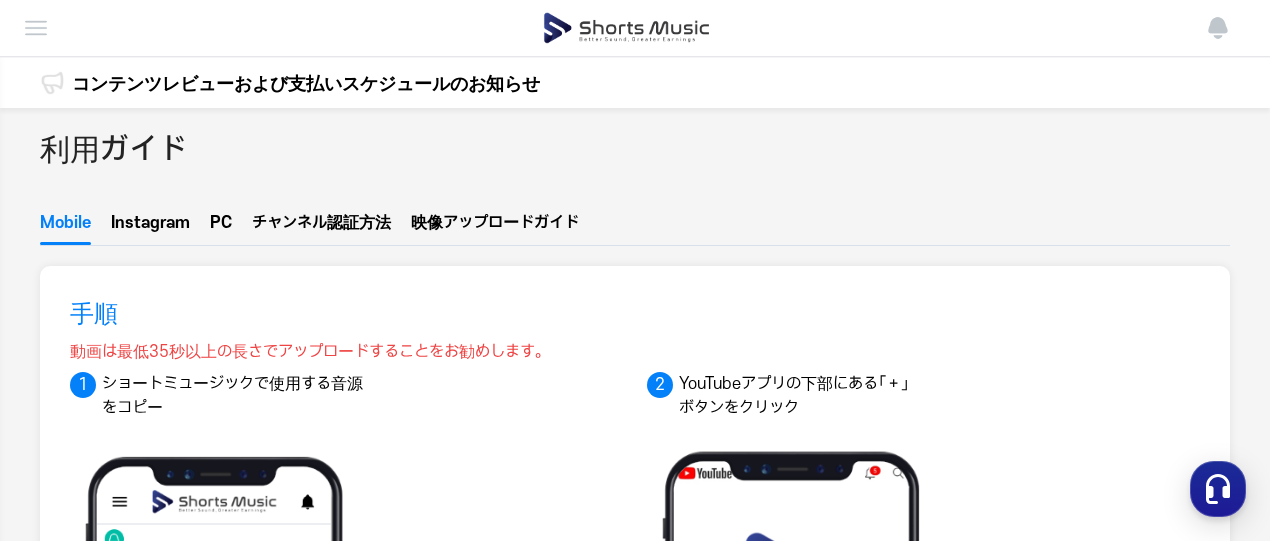 click on "PC" at bounding box center [221, 228] 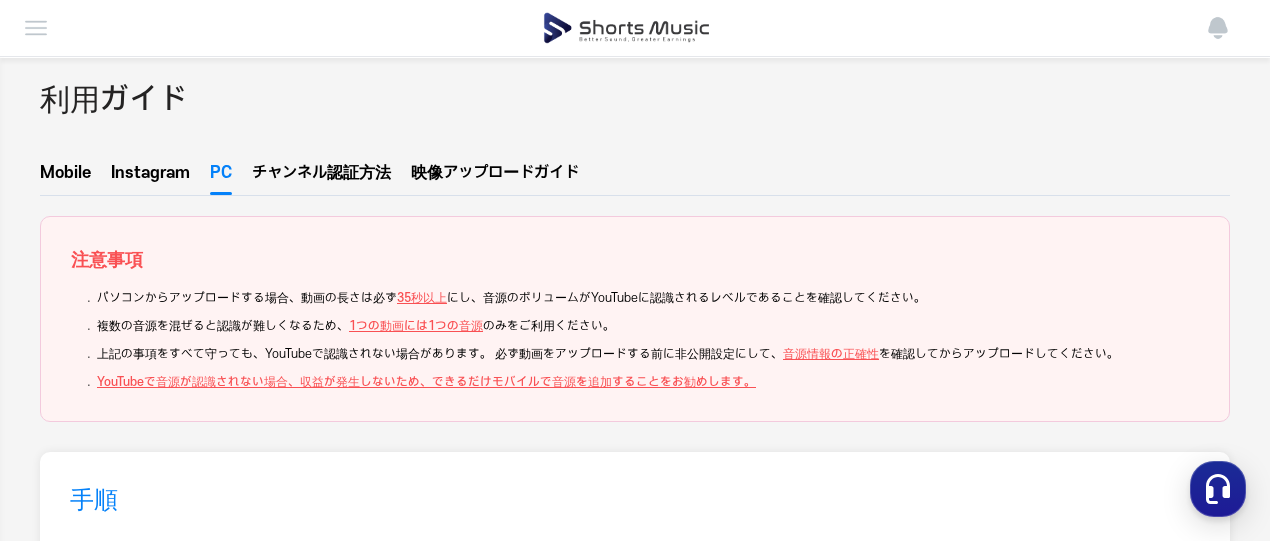 scroll, scrollTop: 0, scrollLeft: 0, axis: both 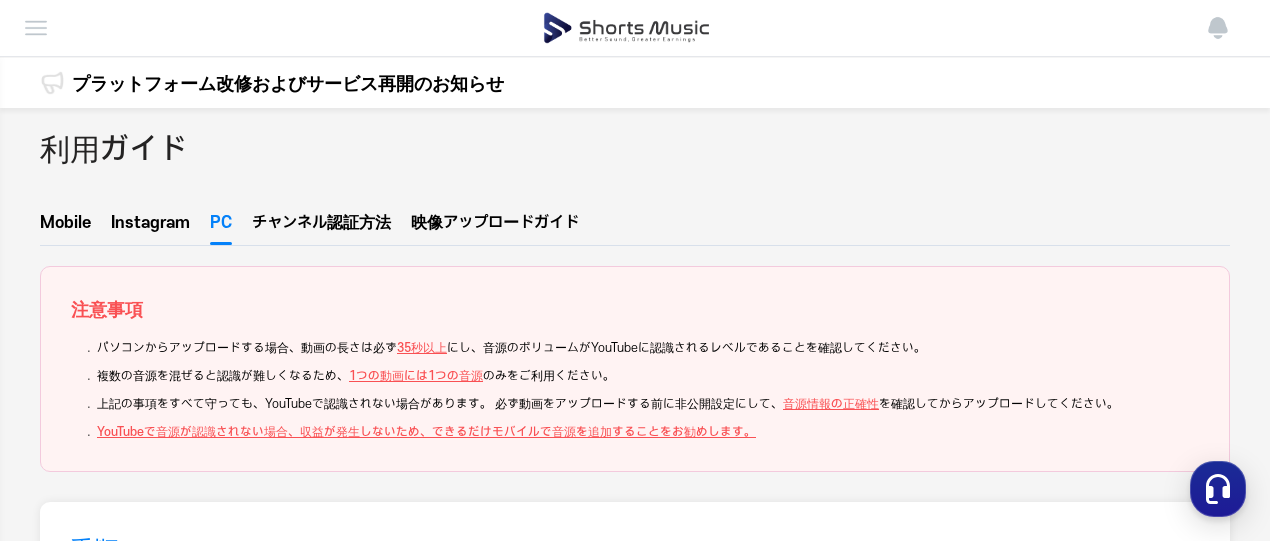 click on "ル認証方法" at bounding box center (351, 223) 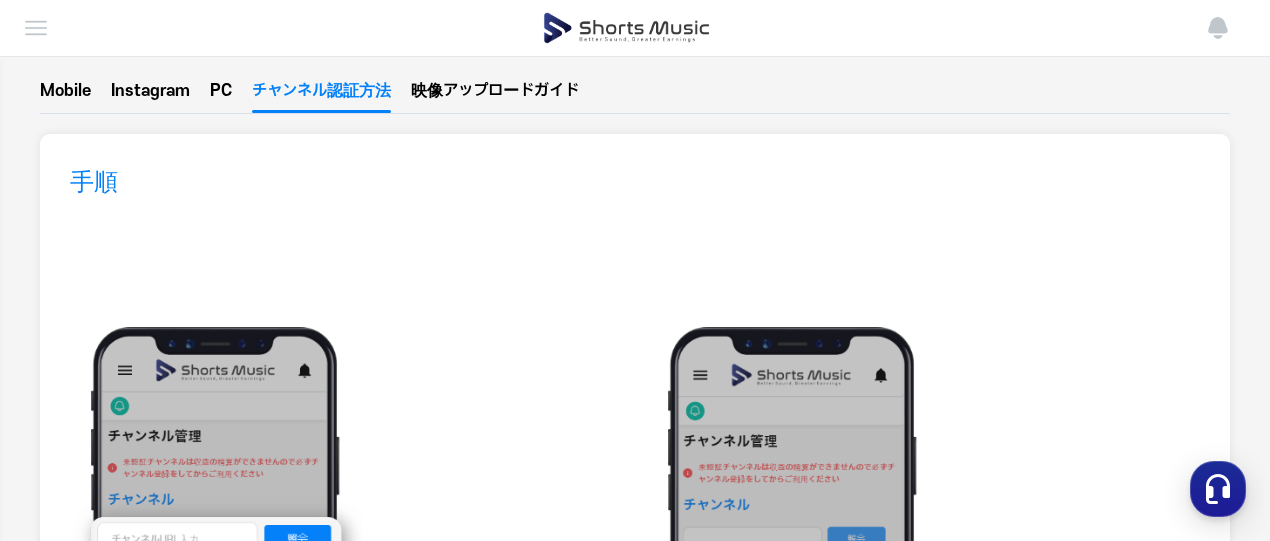 scroll, scrollTop: 0, scrollLeft: 0, axis: both 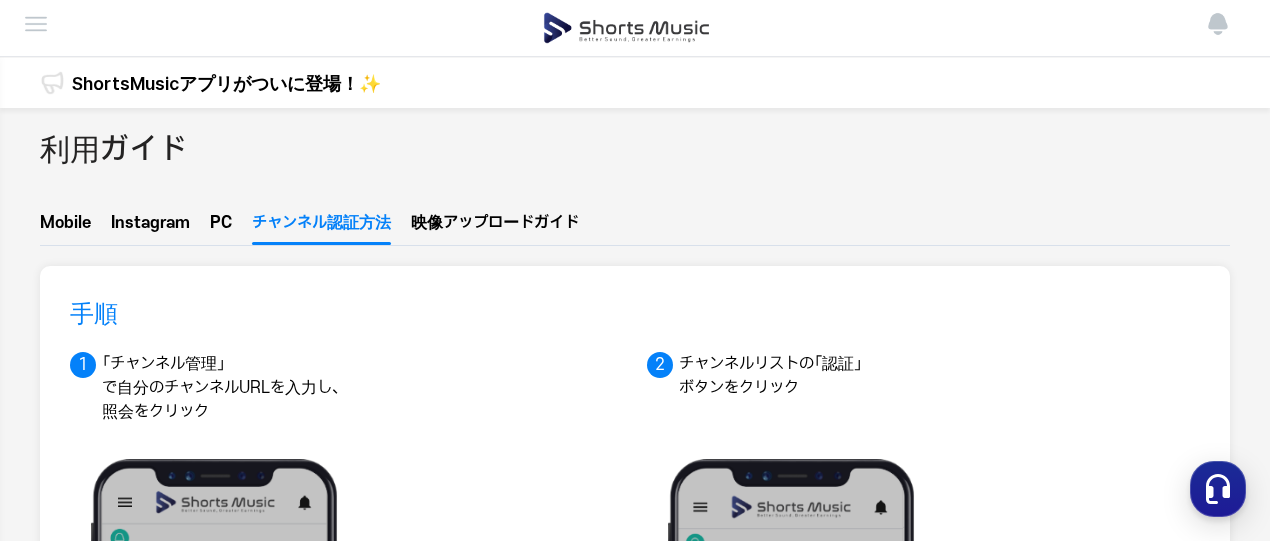 click at bounding box center (0, 0) 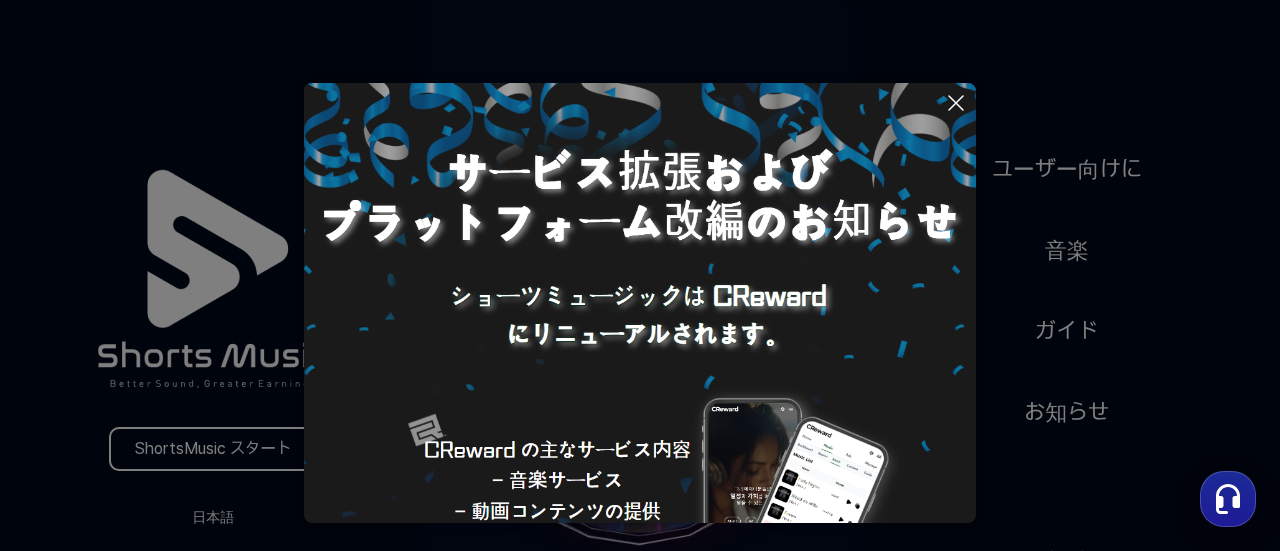click 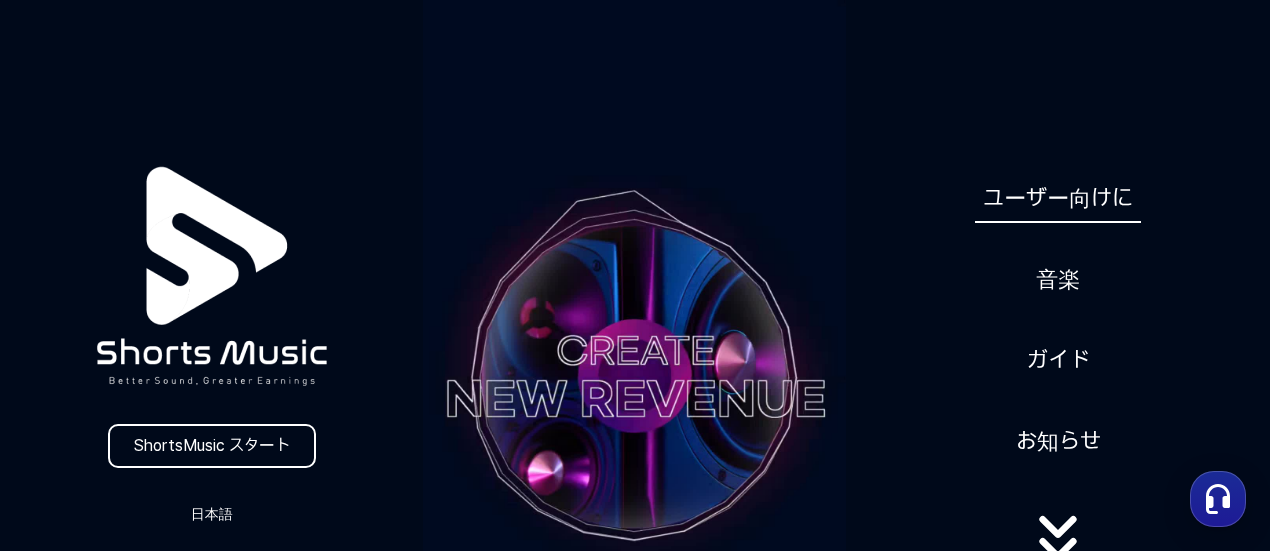 click on "ユーザー向けに" at bounding box center [1058, 198] 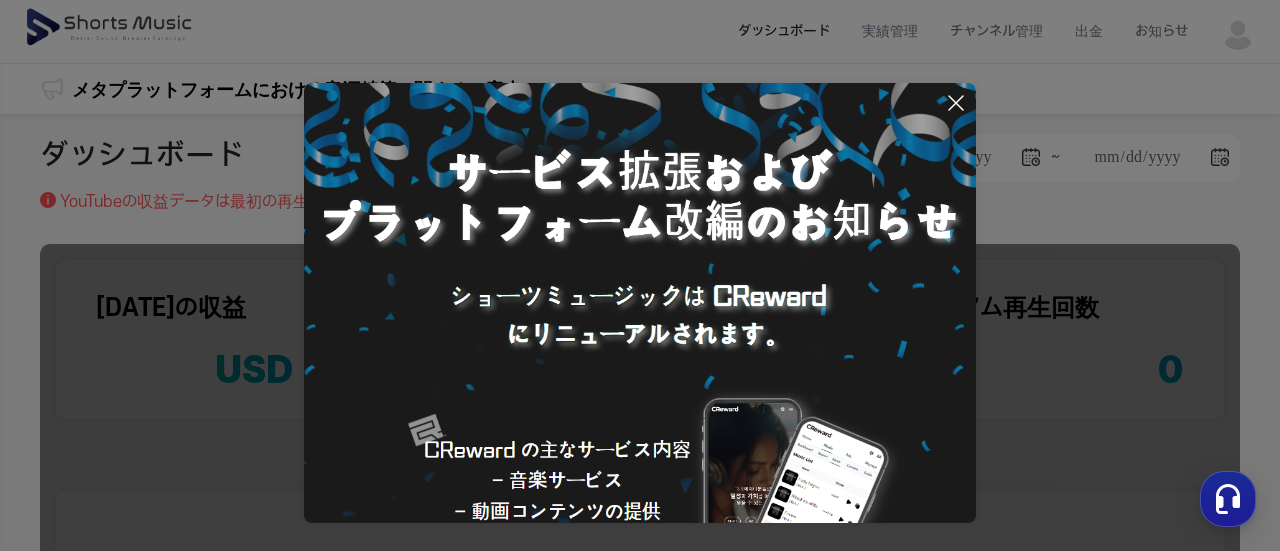 click at bounding box center [640, 275] 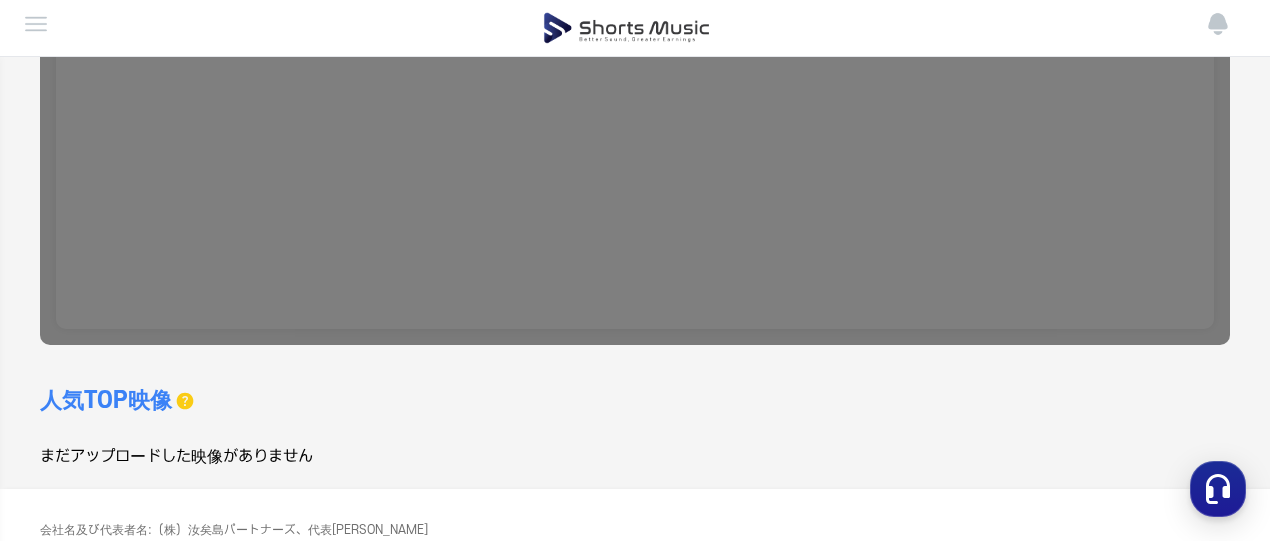 scroll, scrollTop: 679, scrollLeft: 0, axis: vertical 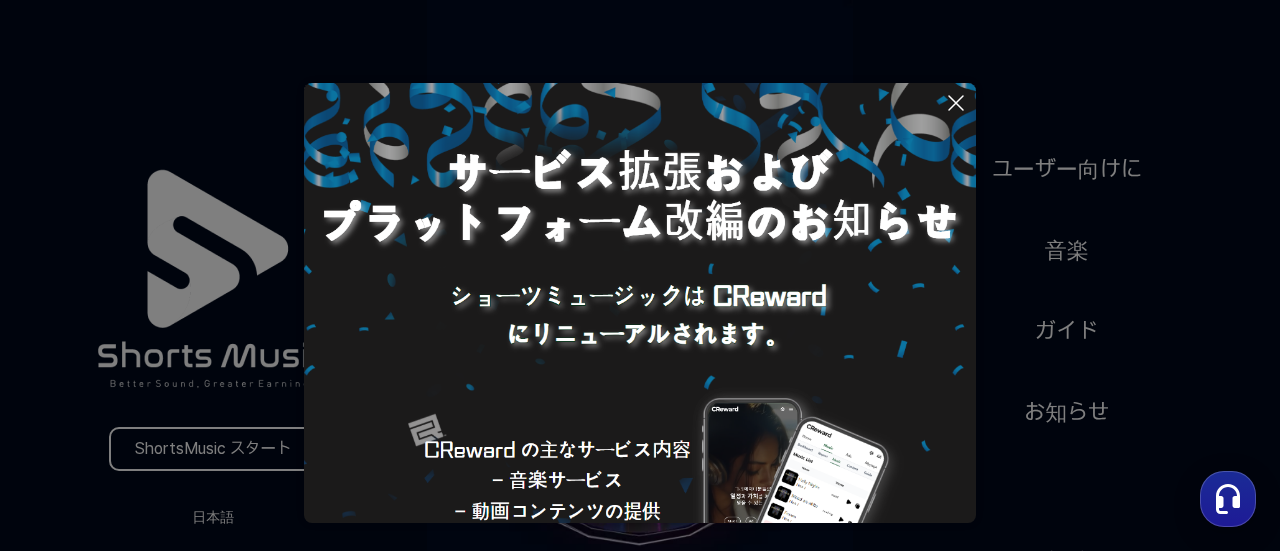 click 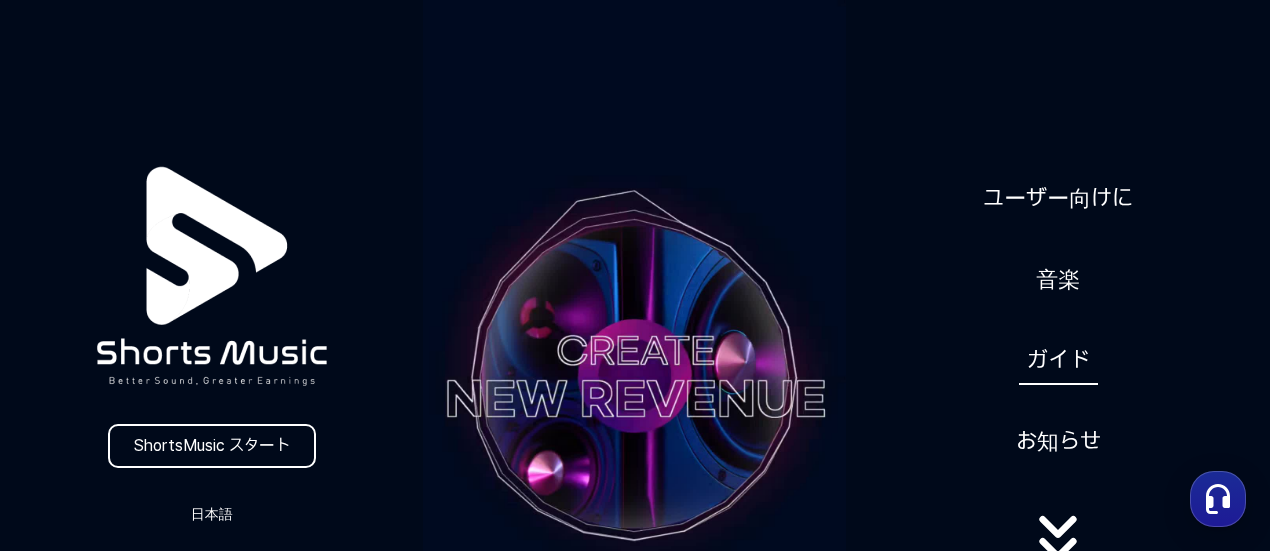 click on "ガイド" at bounding box center (1058, 360) 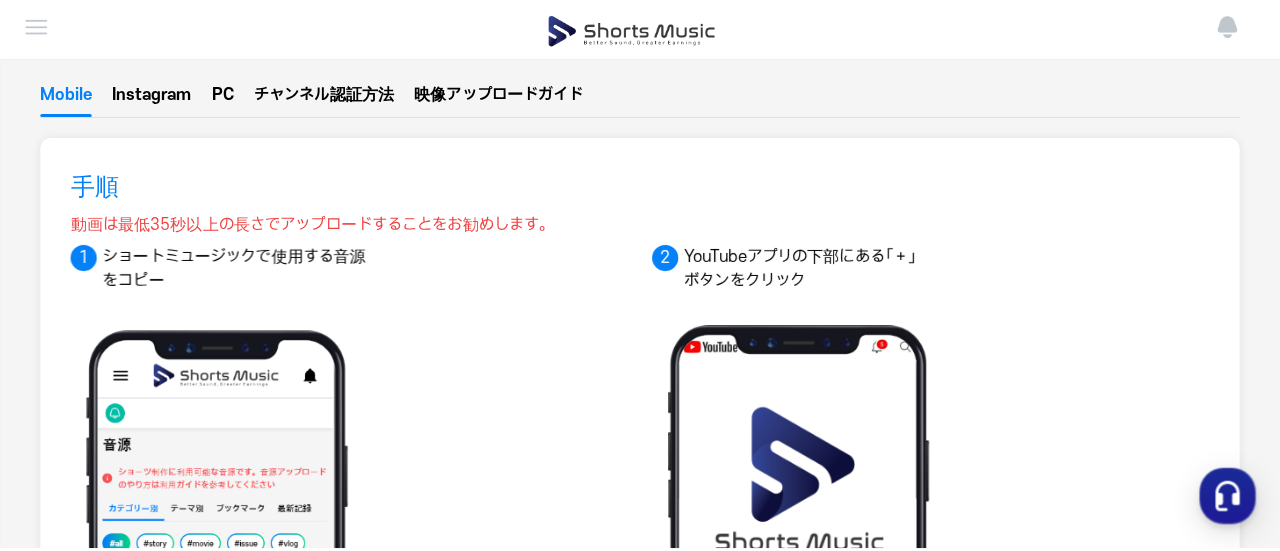 scroll, scrollTop: 0, scrollLeft: 0, axis: both 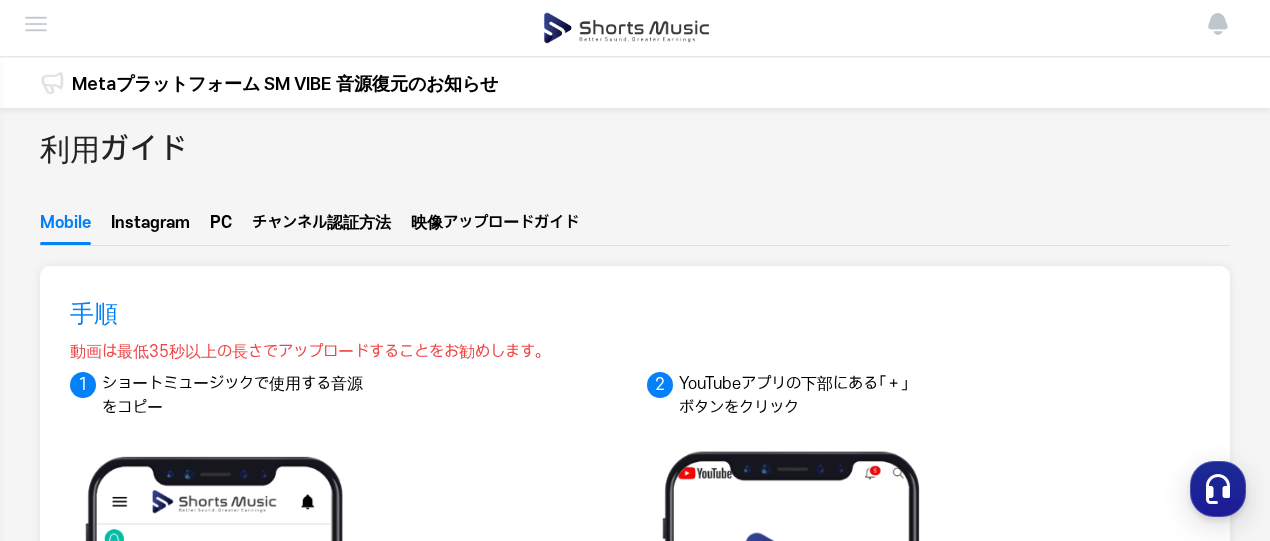 click at bounding box center [0, 0] 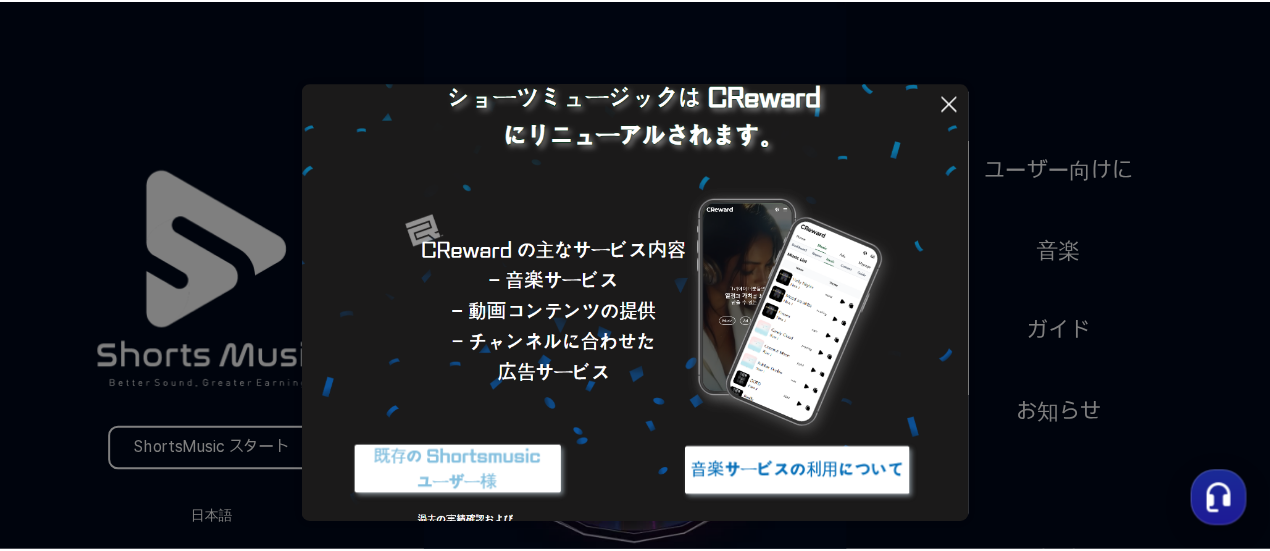 scroll, scrollTop: 236, scrollLeft: 0, axis: vertical 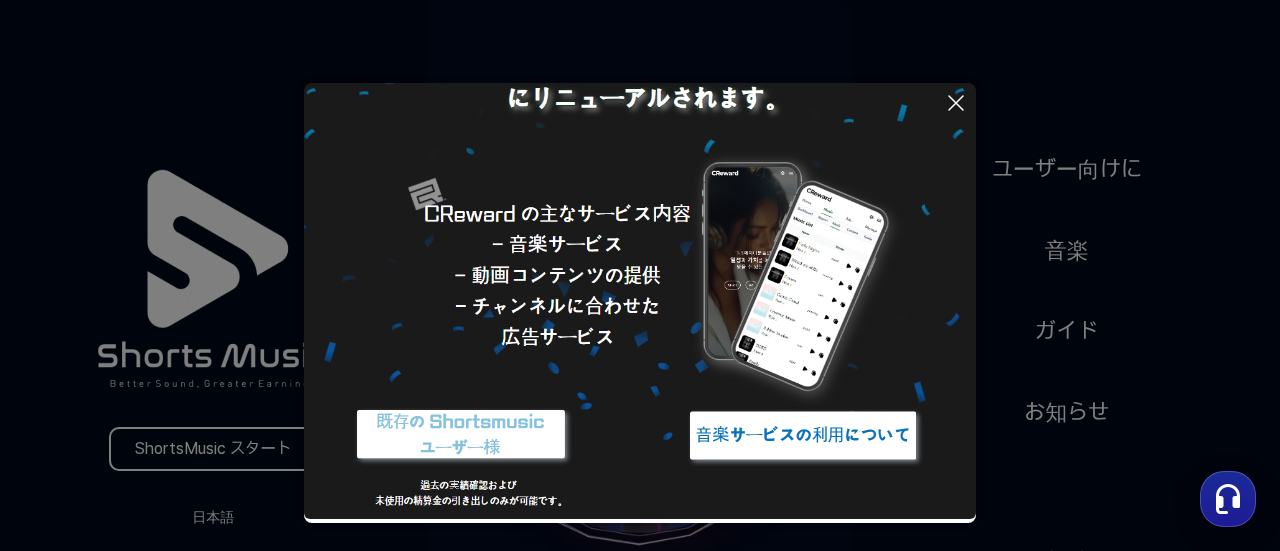 click 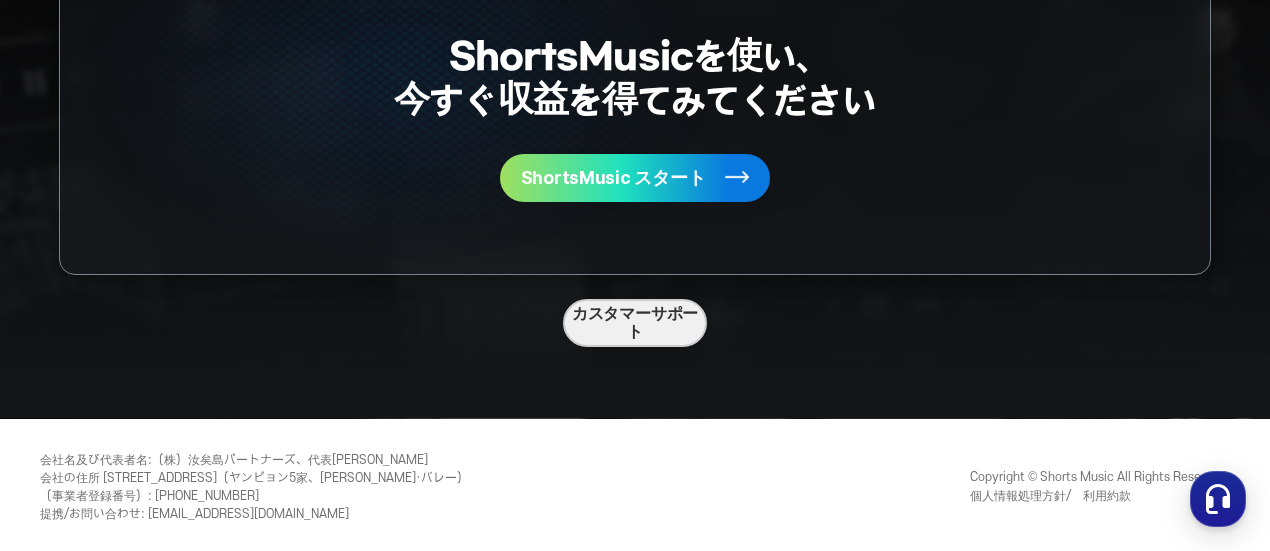scroll, scrollTop: 5318, scrollLeft: 0, axis: vertical 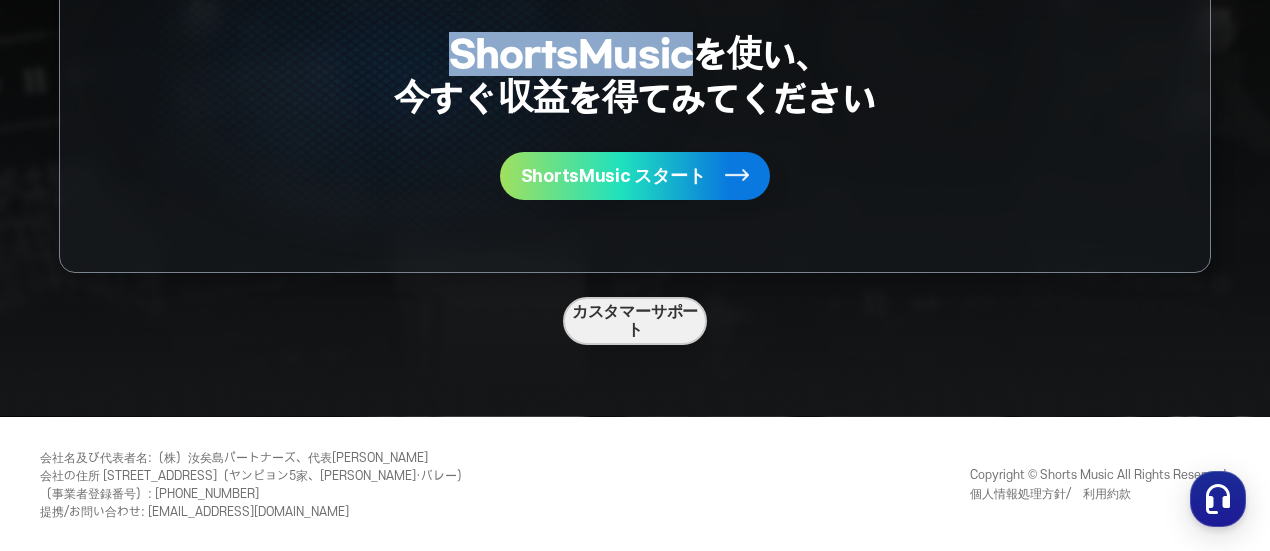 drag, startPoint x: 450, startPoint y: 45, endPoint x: 693, endPoint y: 47, distance: 243.00822 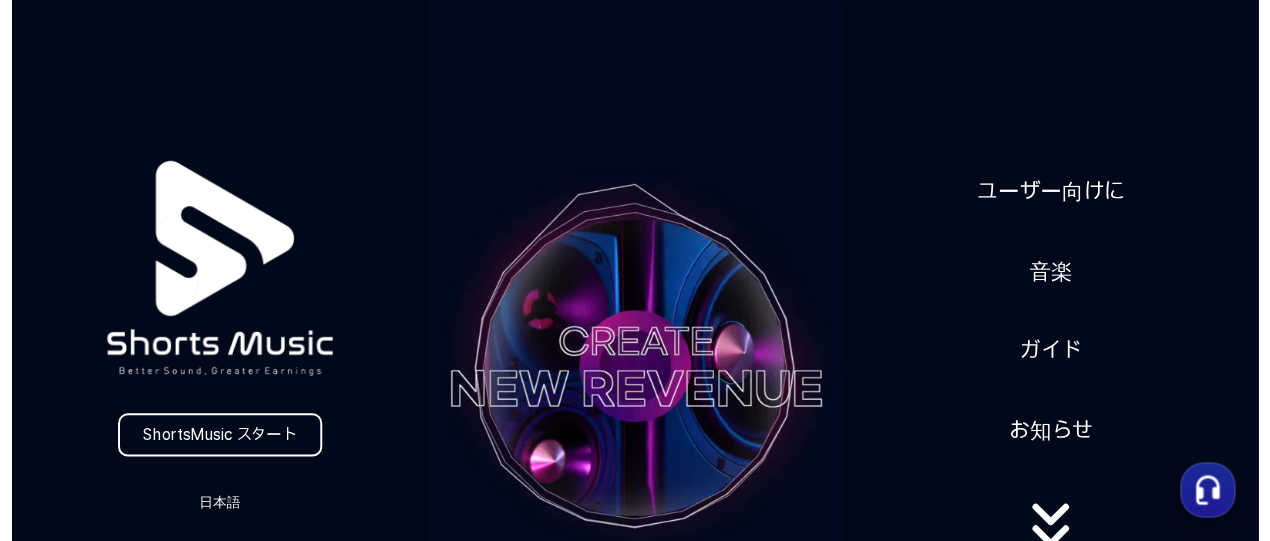 scroll, scrollTop: 0, scrollLeft: 0, axis: both 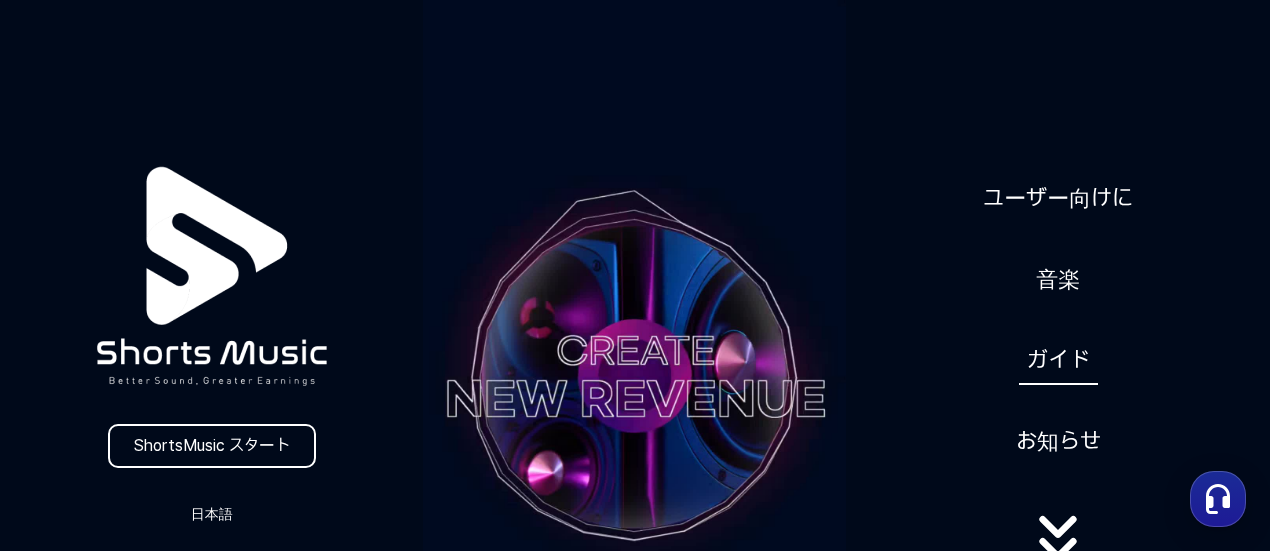 click on "ガイド" at bounding box center (1058, 360) 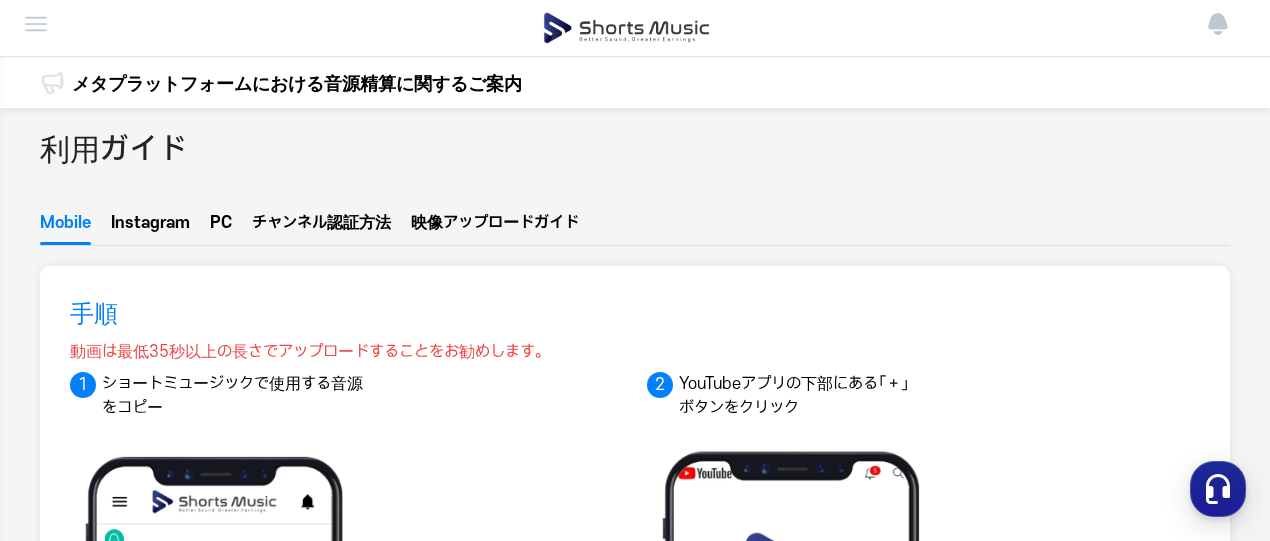 click on "手順   動画は最低35秒以上の長さでアップロードすることをお勧めします。" at bounding box center (635, 324) 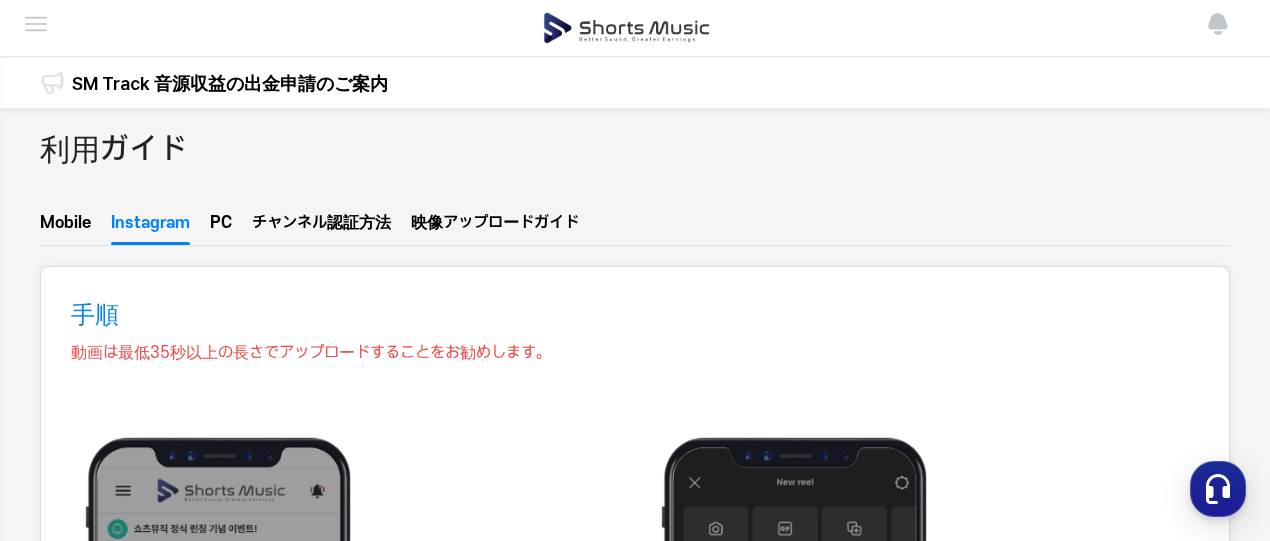 click on "Mobile" at bounding box center (65, 228) 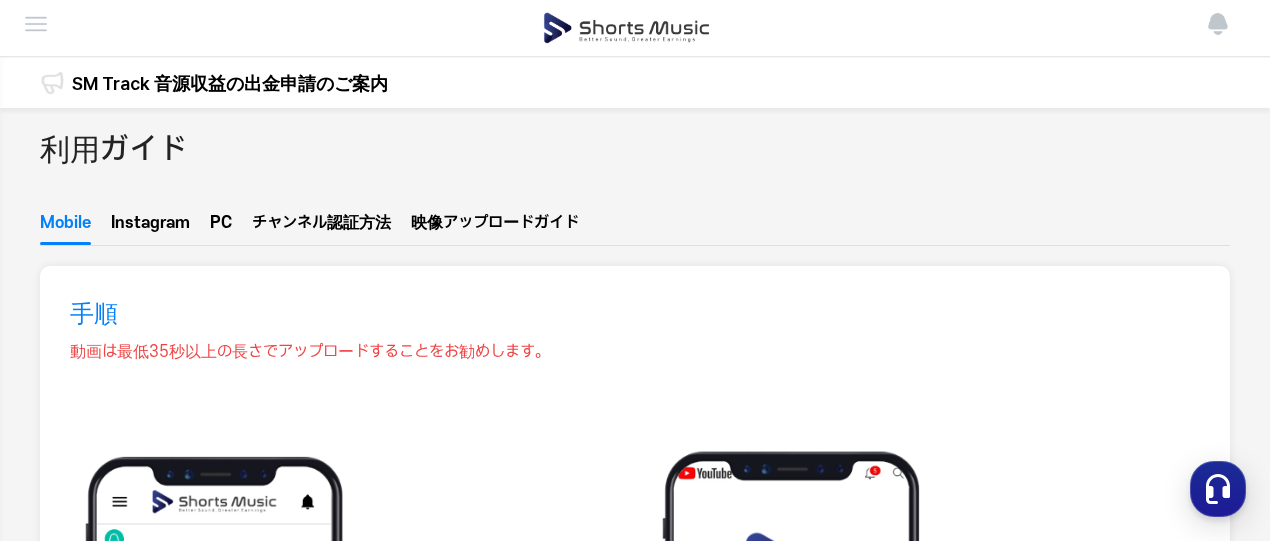 click on "Instagram" at bounding box center [150, 228] 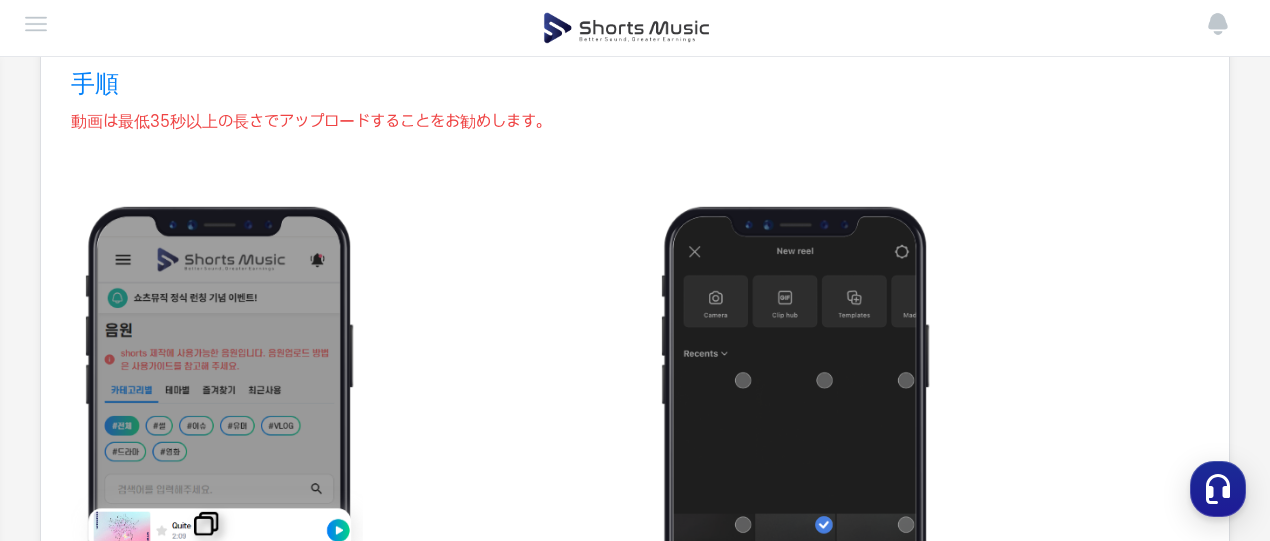 scroll, scrollTop: 0, scrollLeft: 0, axis: both 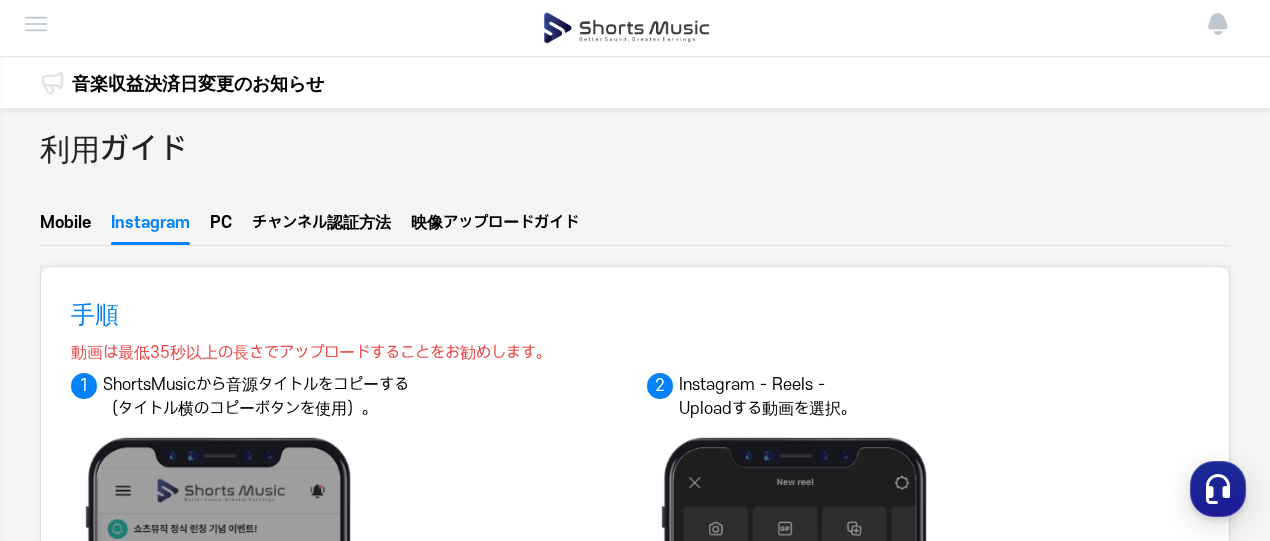 click on "ル認証方法" at bounding box center [351, 223] 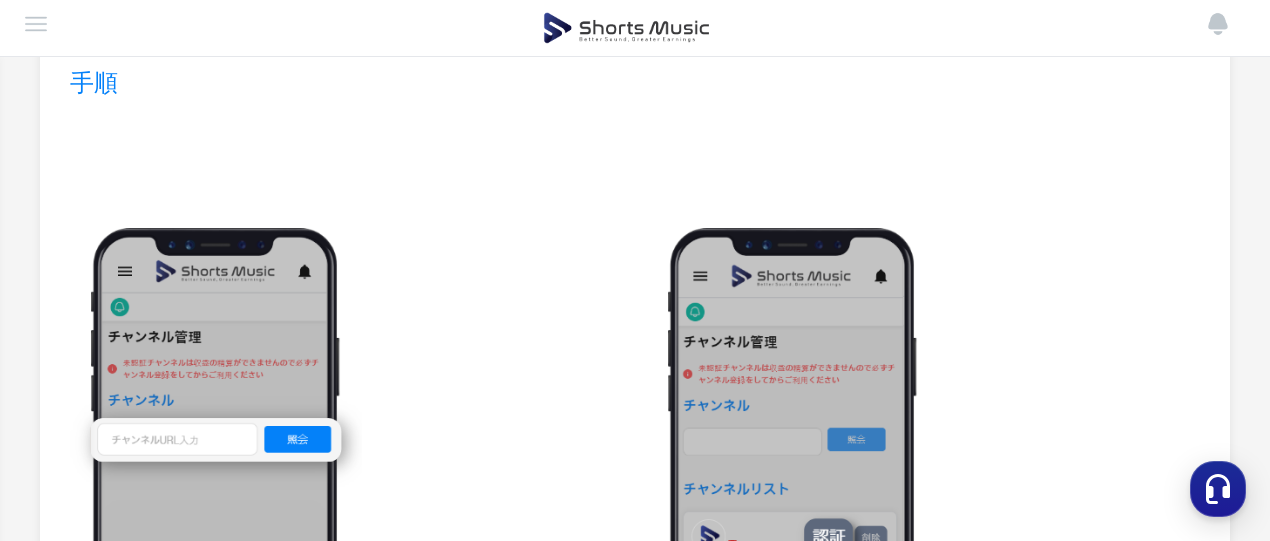 scroll, scrollTop: 200, scrollLeft: 0, axis: vertical 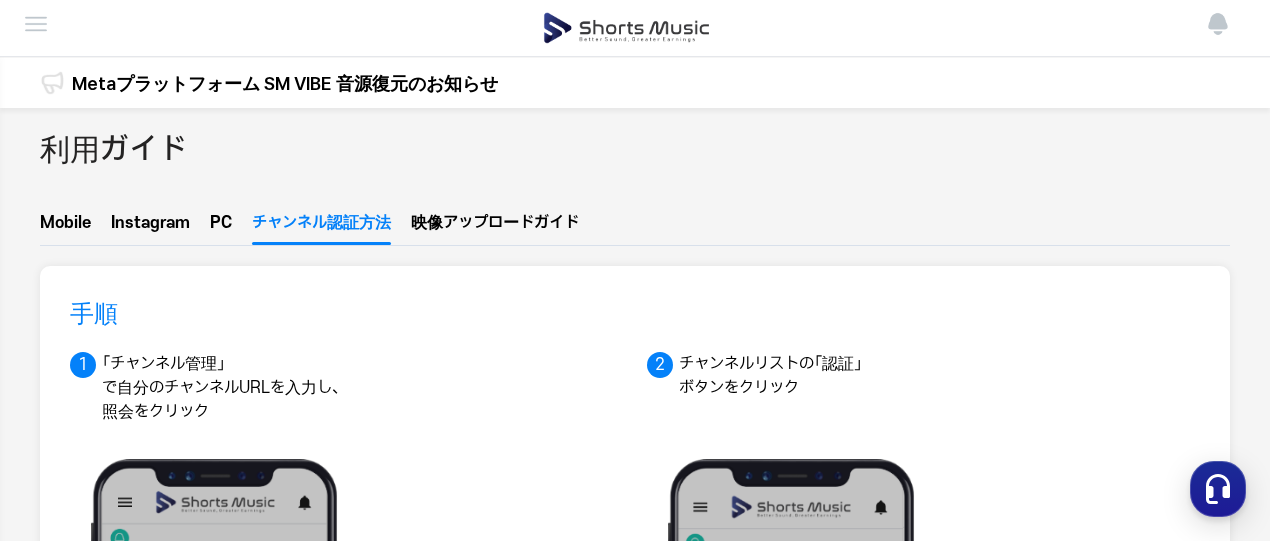 click on "PC" at bounding box center (221, 228) 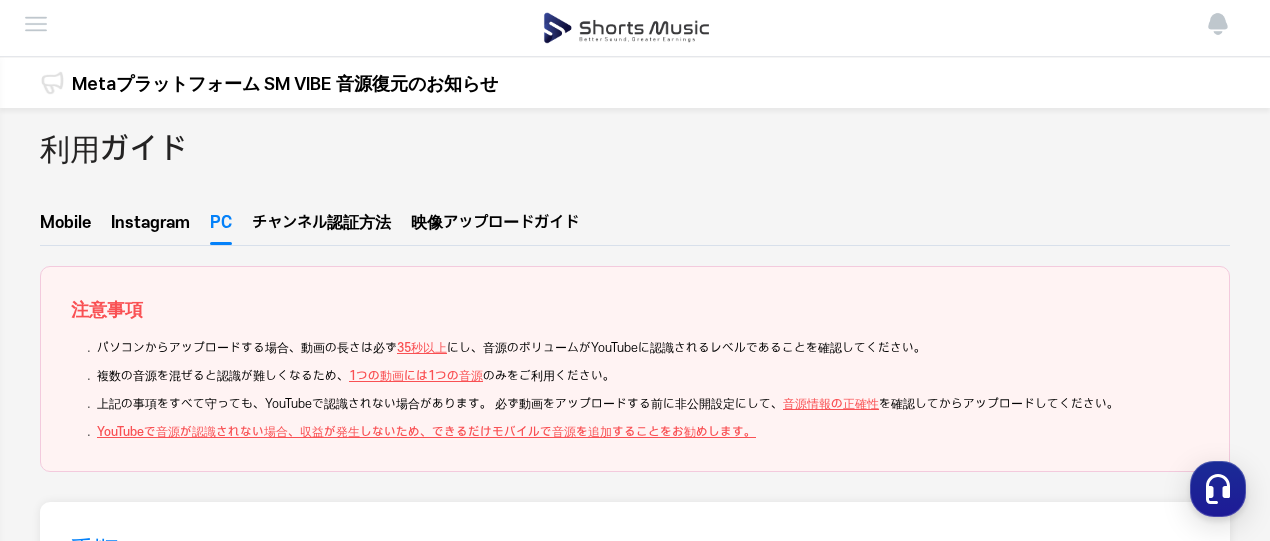 click on "チャンネ  ル認証方法" at bounding box center [321, 228] 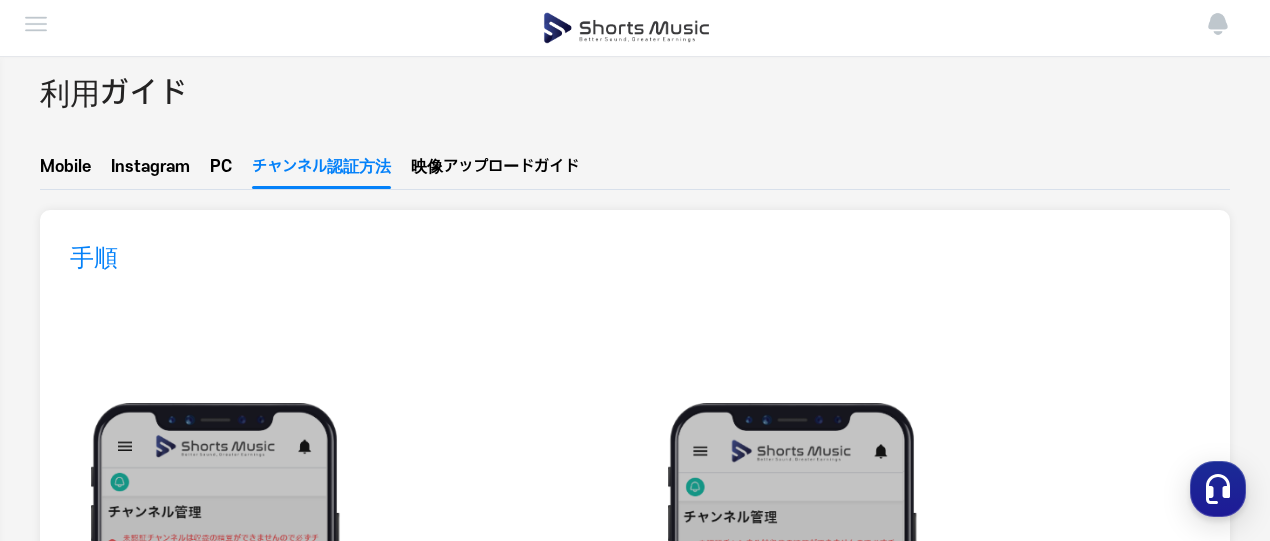 scroll, scrollTop: 0, scrollLeft: 0, axis: both 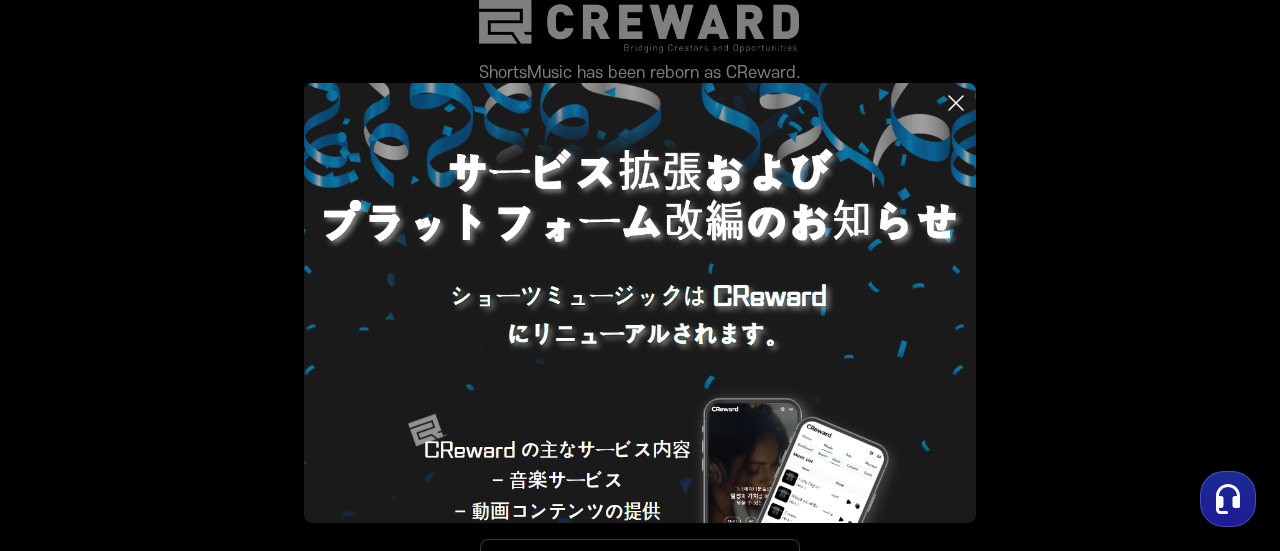 click 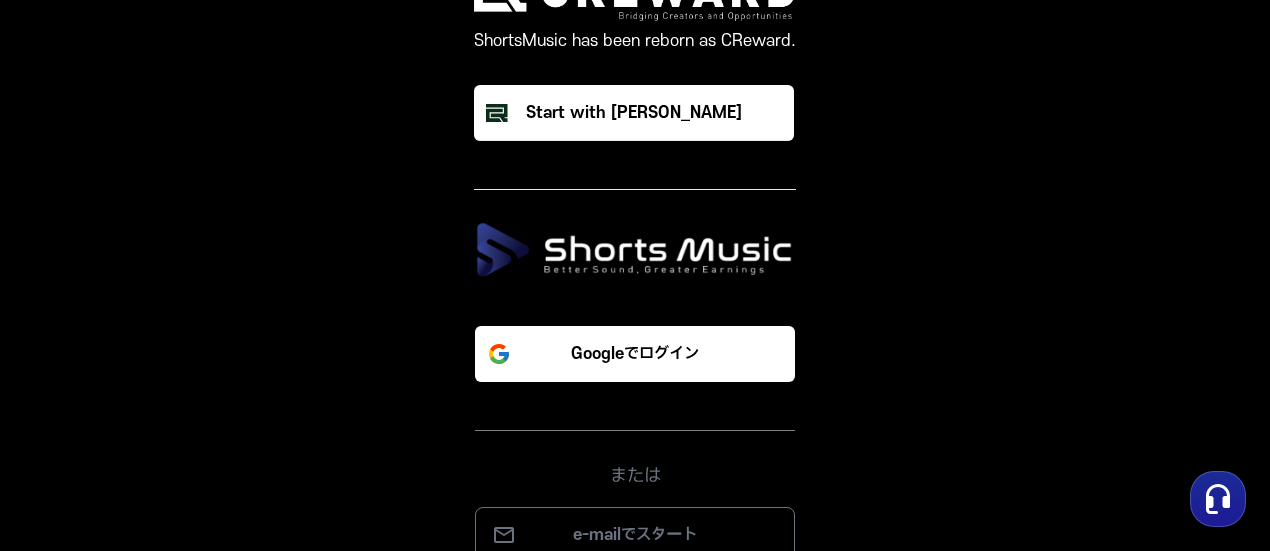 scroll, scrollTop: 0, scrollLeft: 0, axis: both 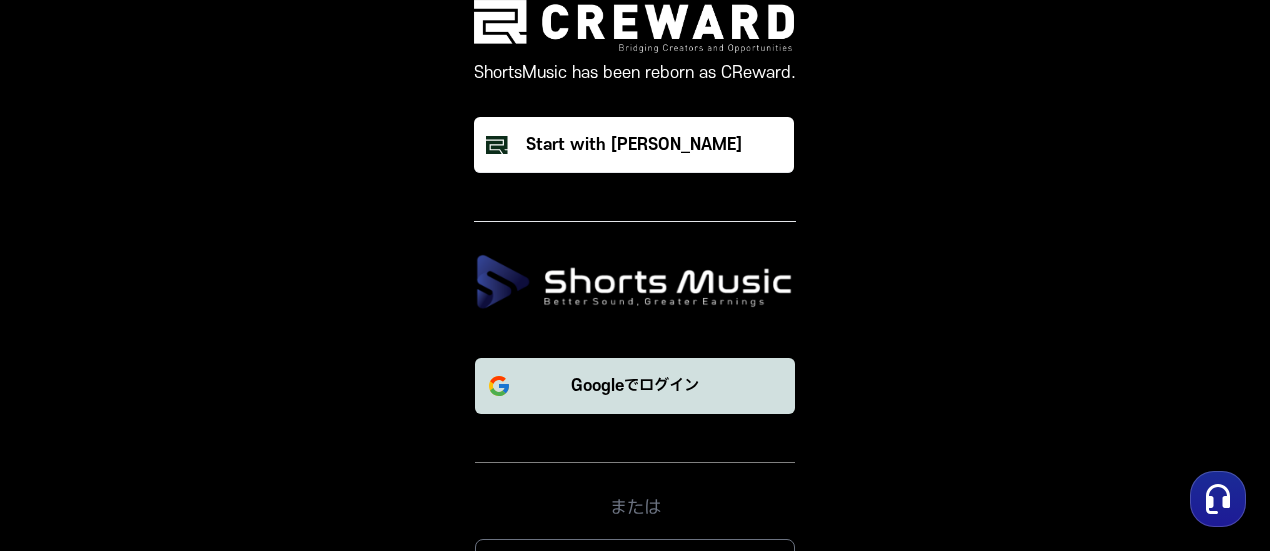 click on "Googleでログイン" at bounding box center (635, 386) 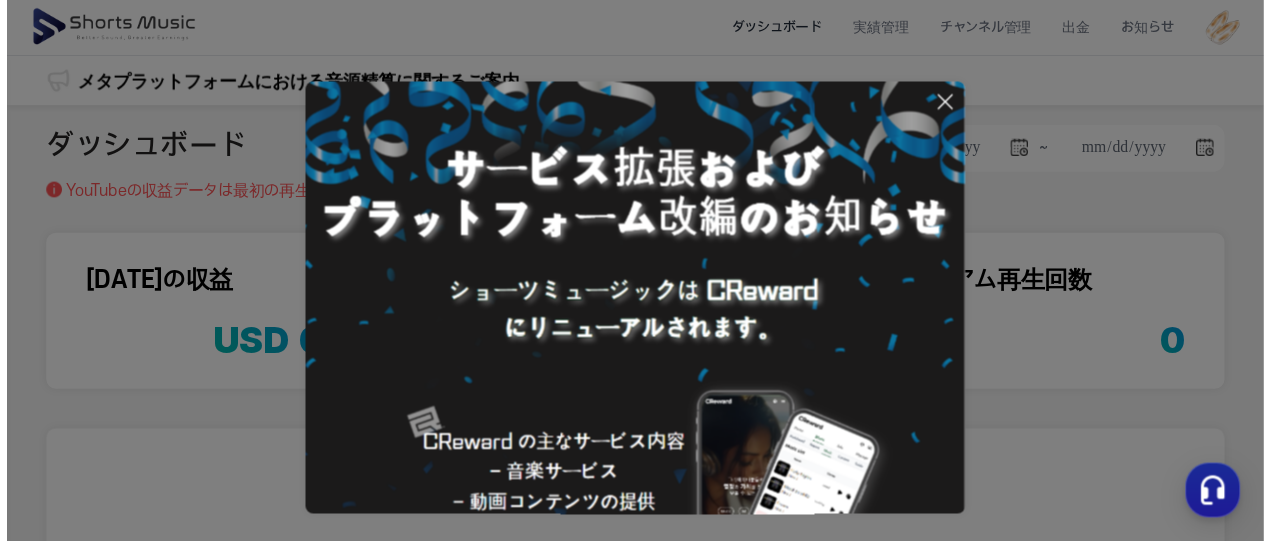 scroll, scrollTop: 0, scrollLeft: 0, axis: both 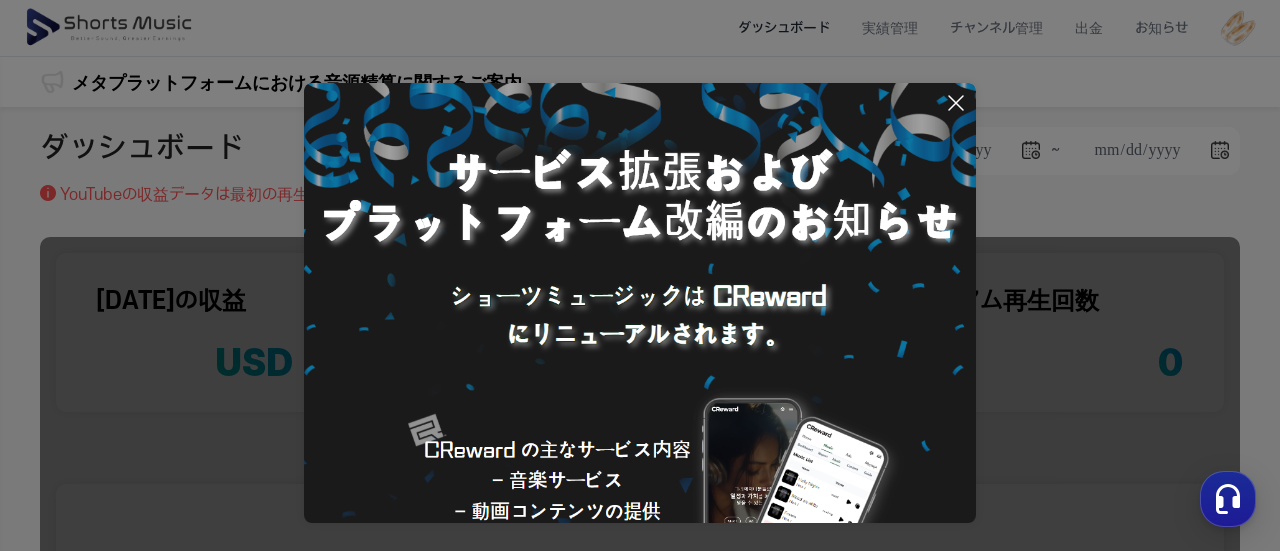 click at bounding box center (640, 275) 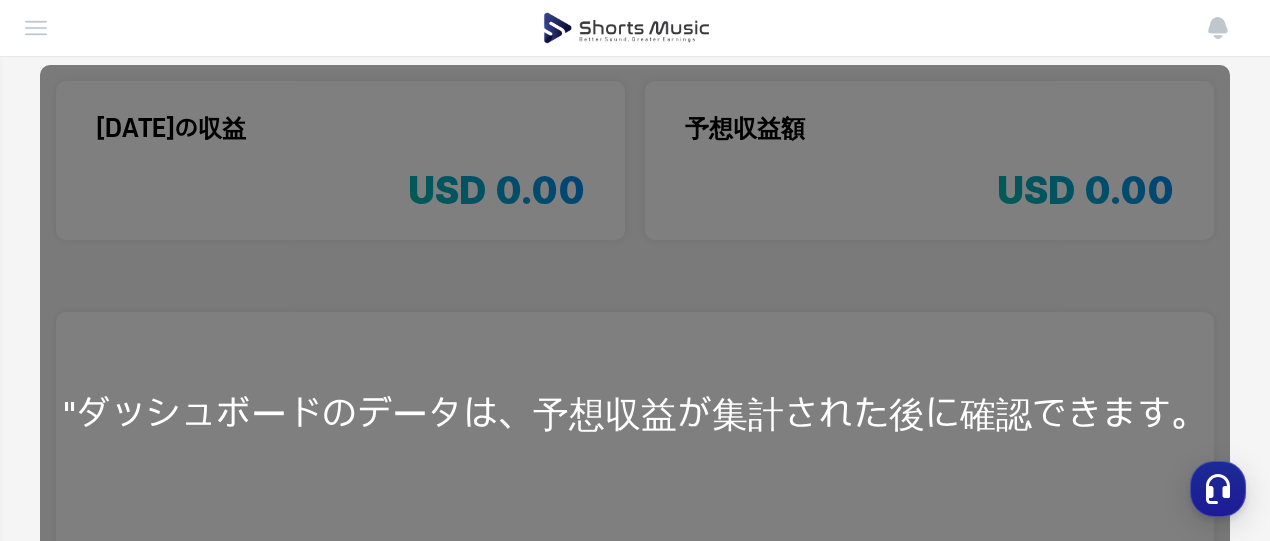 scroll, scrollTop: 0, scrollLeft: 0, axis: both 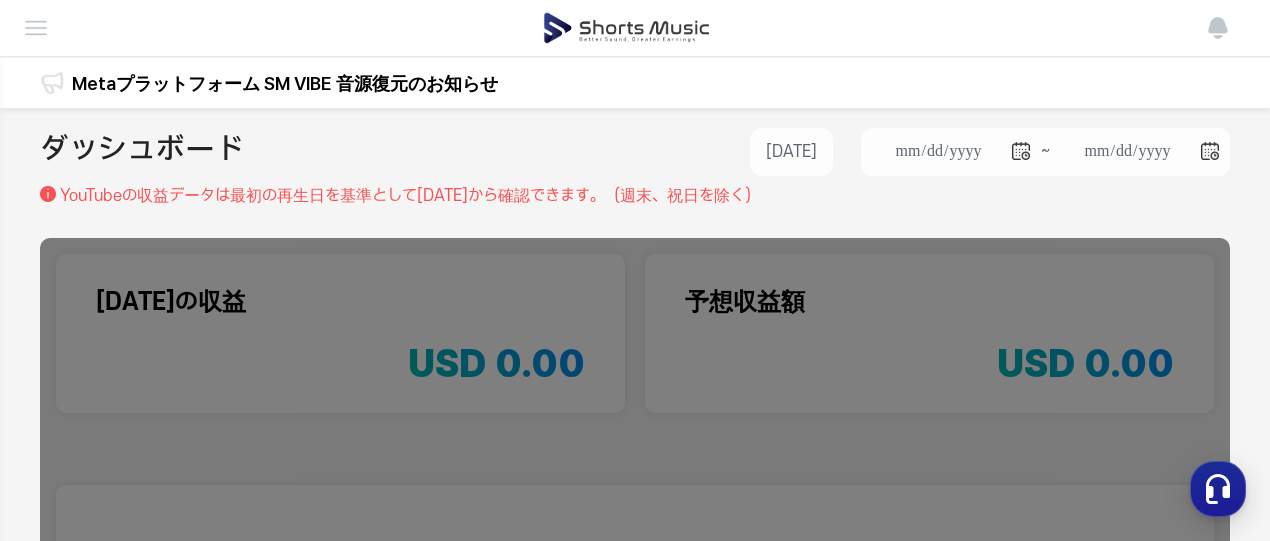 click on "チャンネル管理" at bounding box center (0, 0) 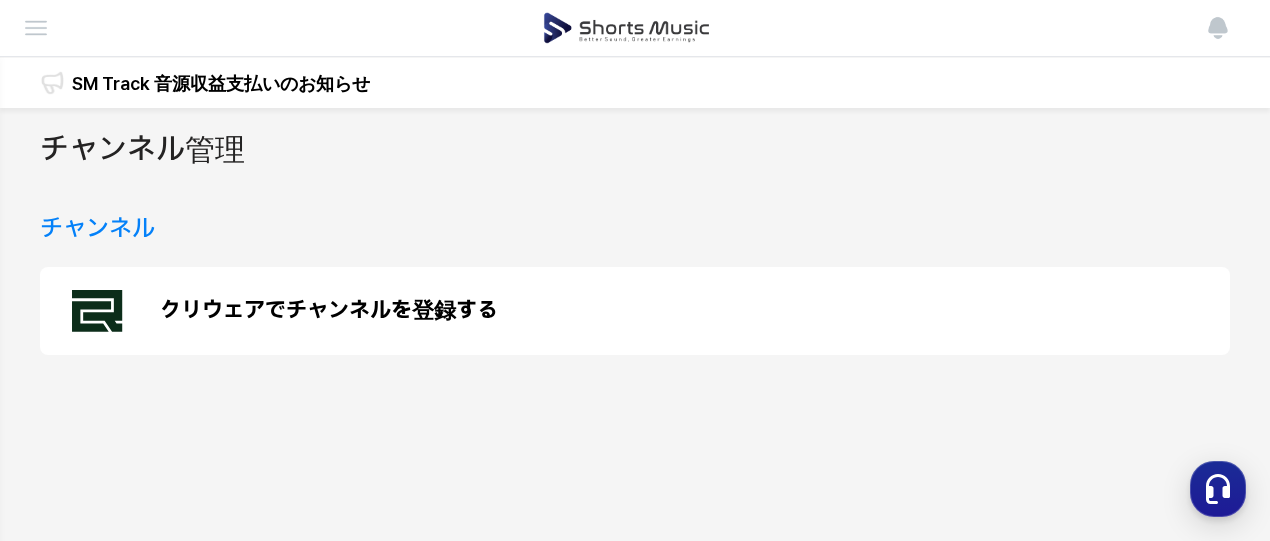 click on "チャンネル" at bounding box center (97, 229) 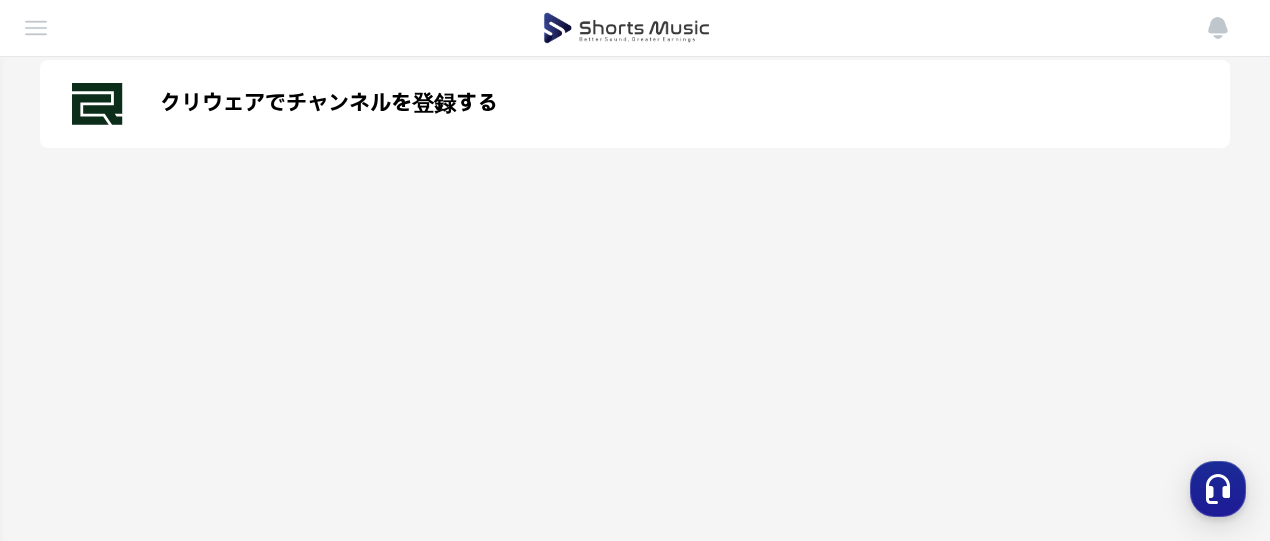 scroll, scrollTop: 0, scrollLeft: 0, axis: both 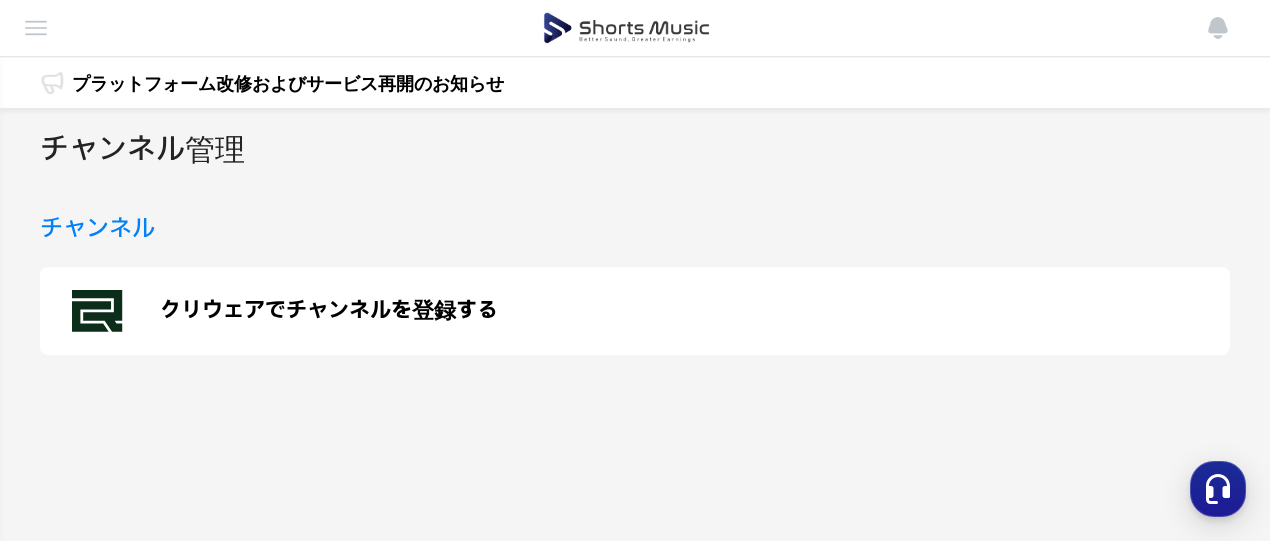 click on "クリウェアでチャンネルを登録する" at bounding box center [635, 311] 